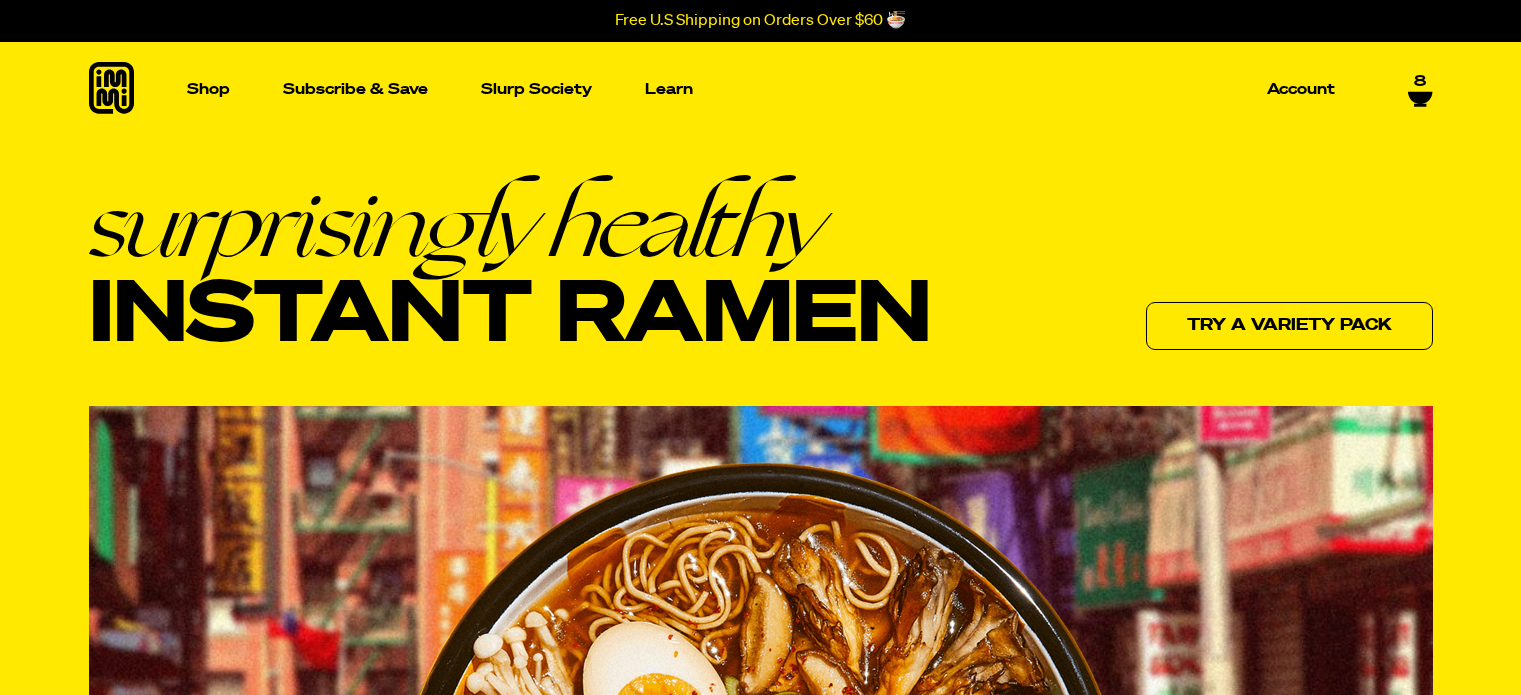 scroll, scrollTop: 1560, scrollLeft: 0, axis: vertical 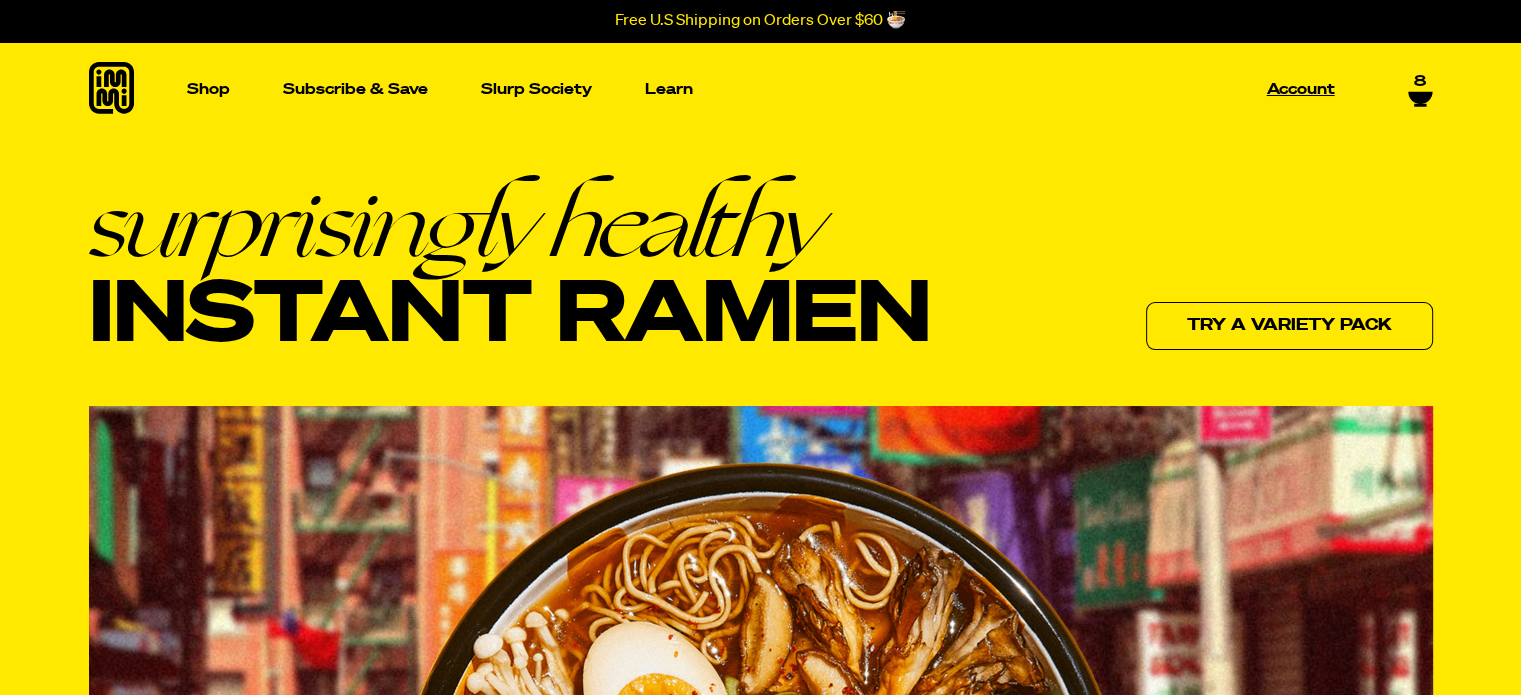 click on "Account" at bounding box center (1301, 89) 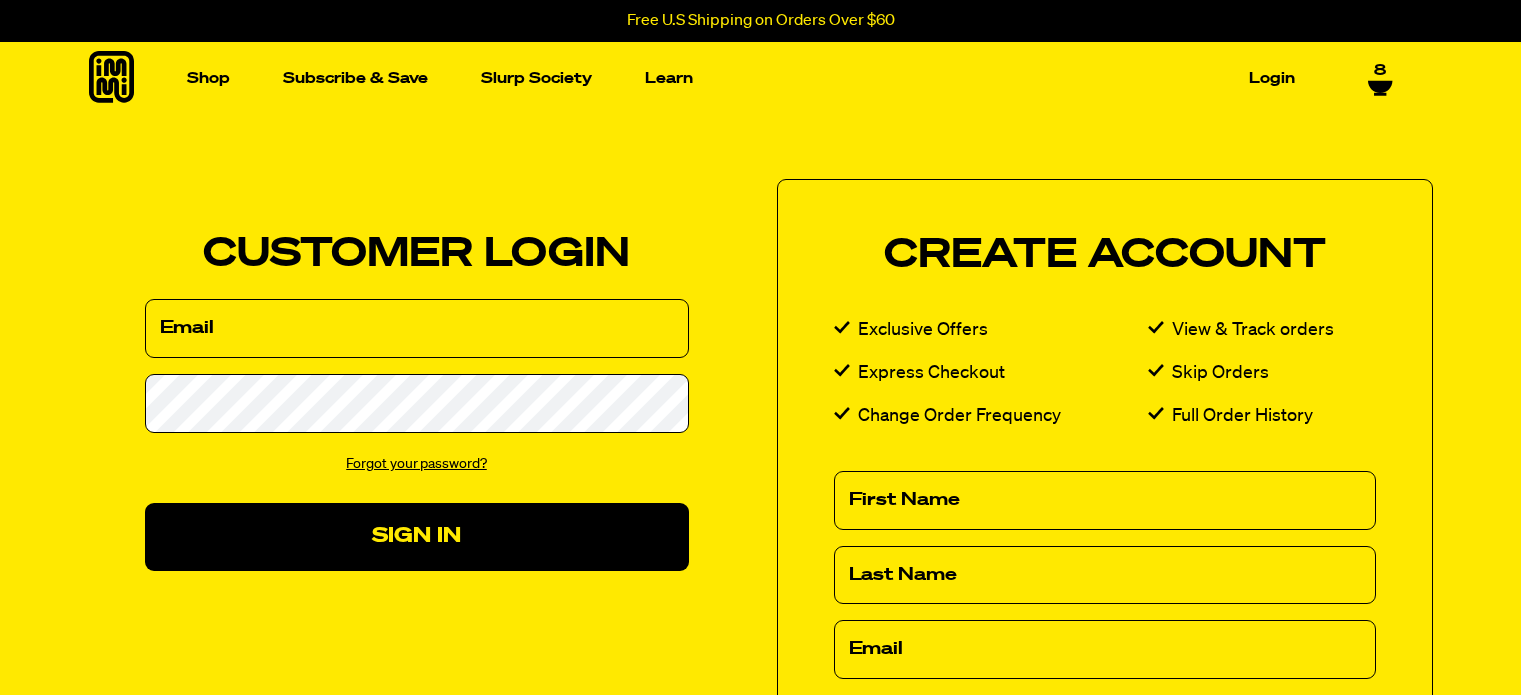 scroll, scrollTop: 0, scrollLeft: 0, axis: both 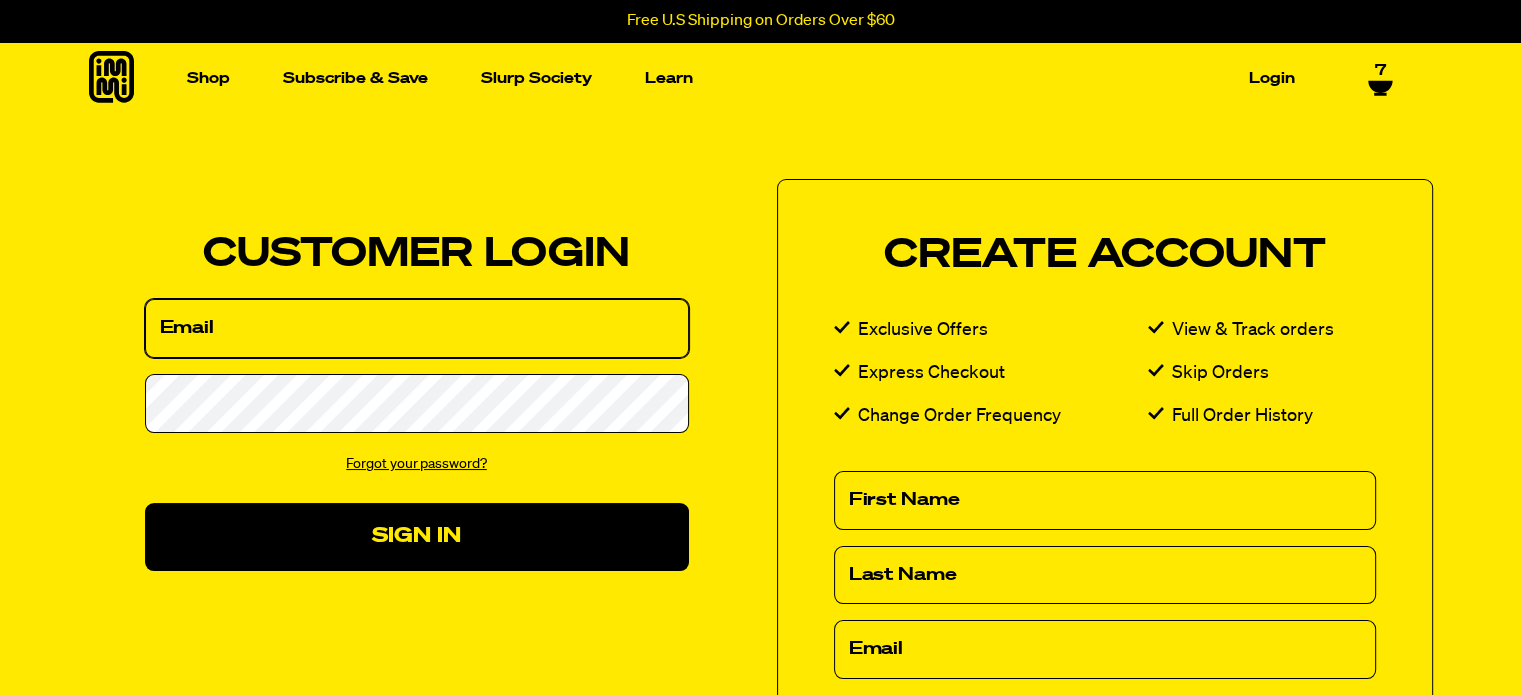 click on "Email" at bounding box center (417, 328) 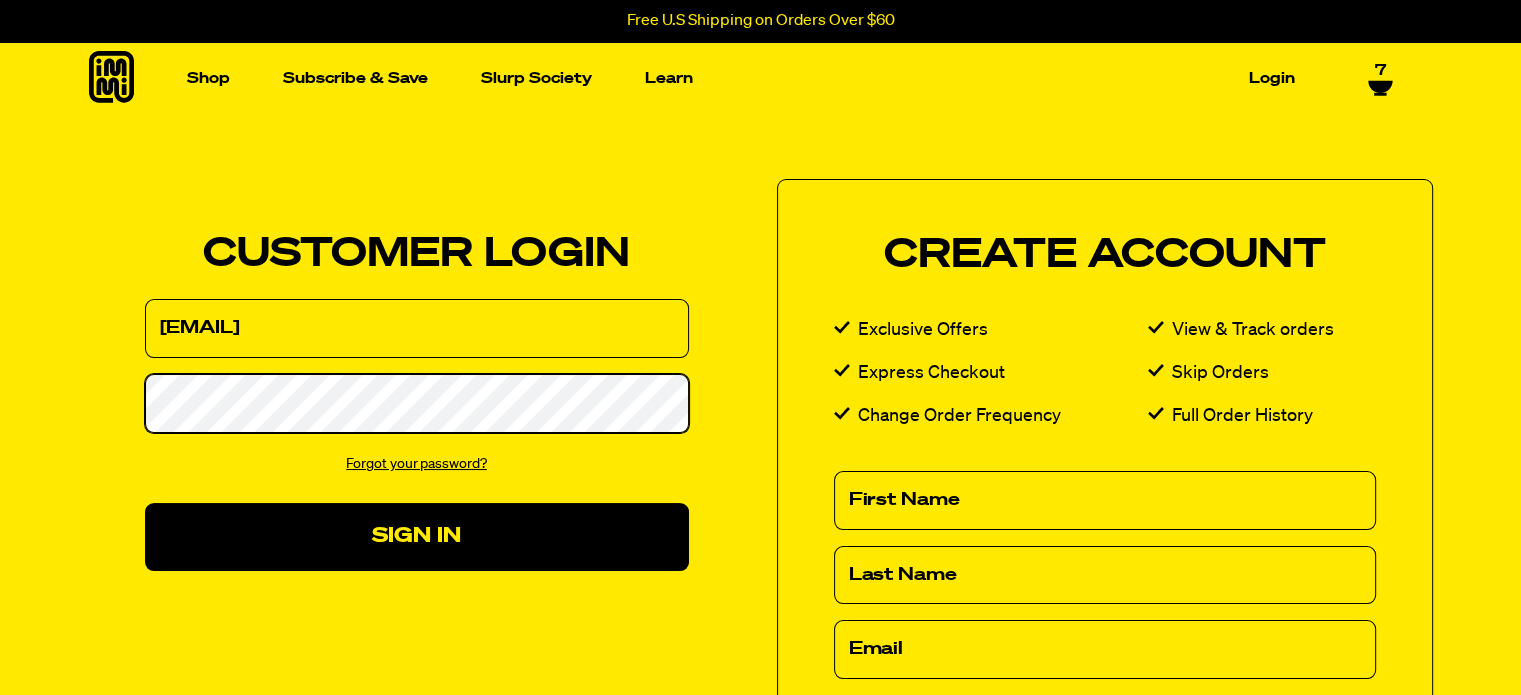 select on "Every 30 Days" 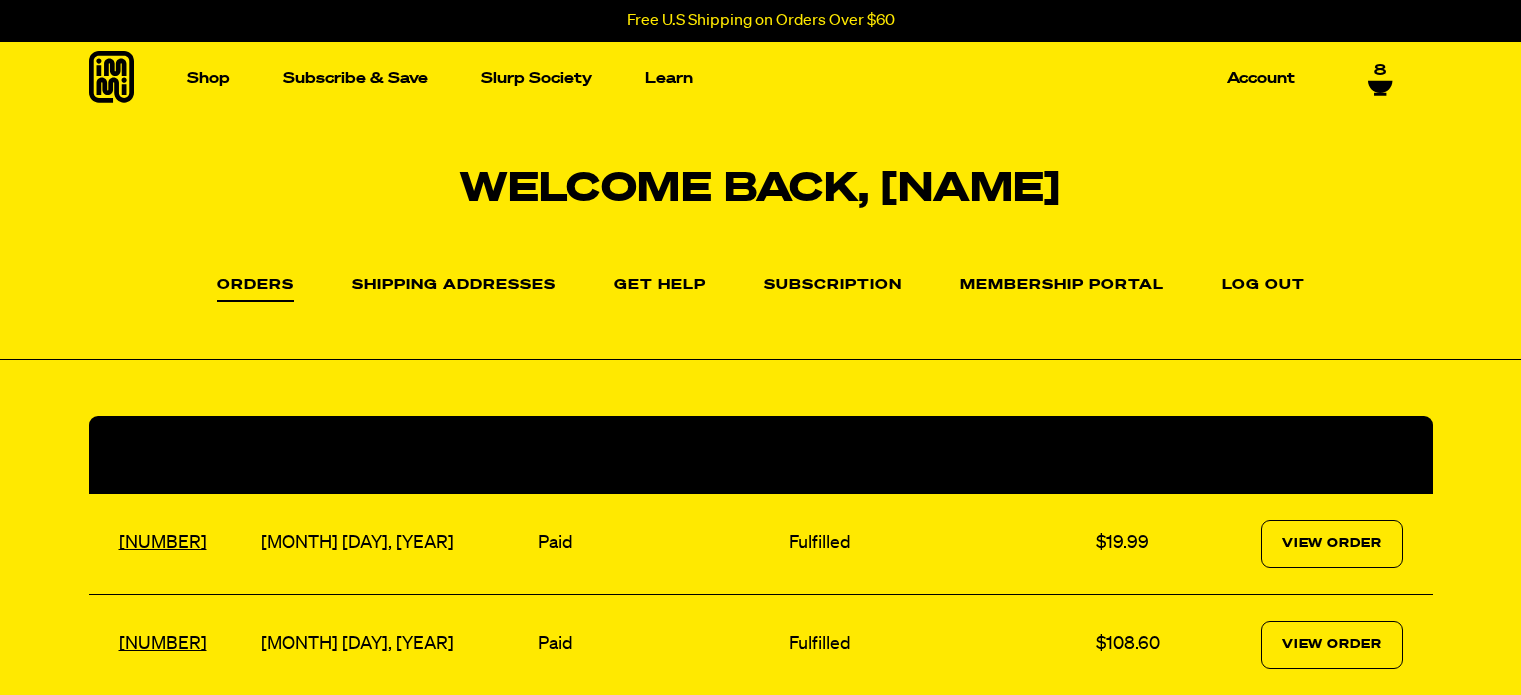 scroll, scrollTop: 0, scrollLeft: 0, axis: both 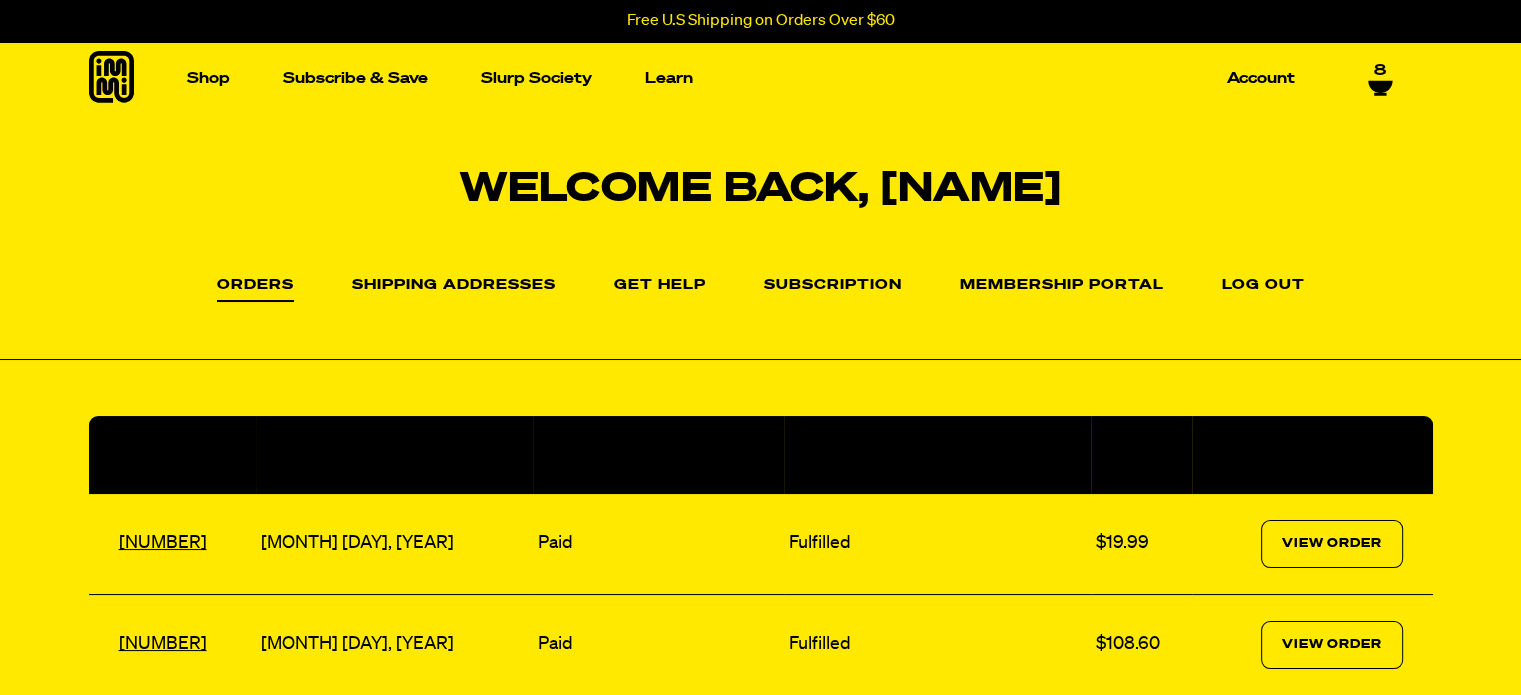 select on "Every 30 Days" 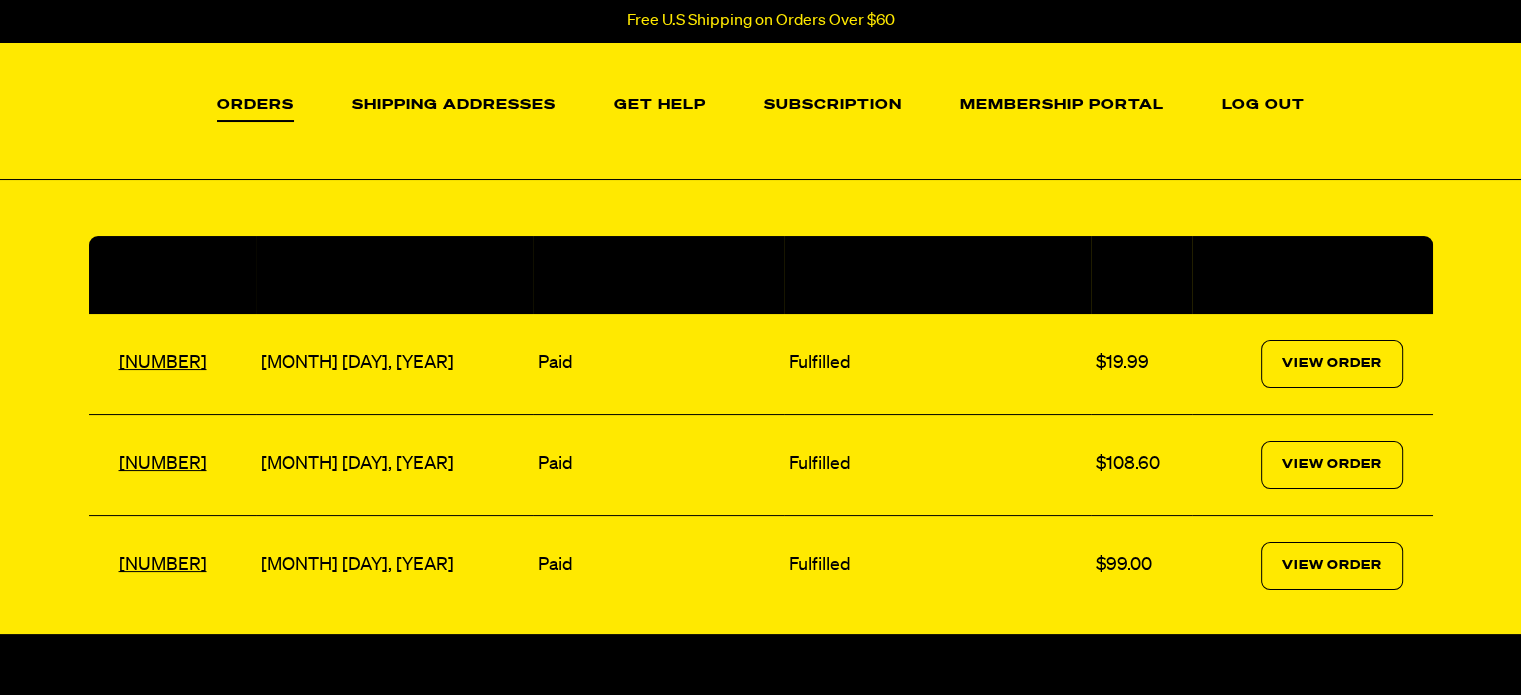 scroll, scrollTop: 0, scrollLeft: 0, axis: both 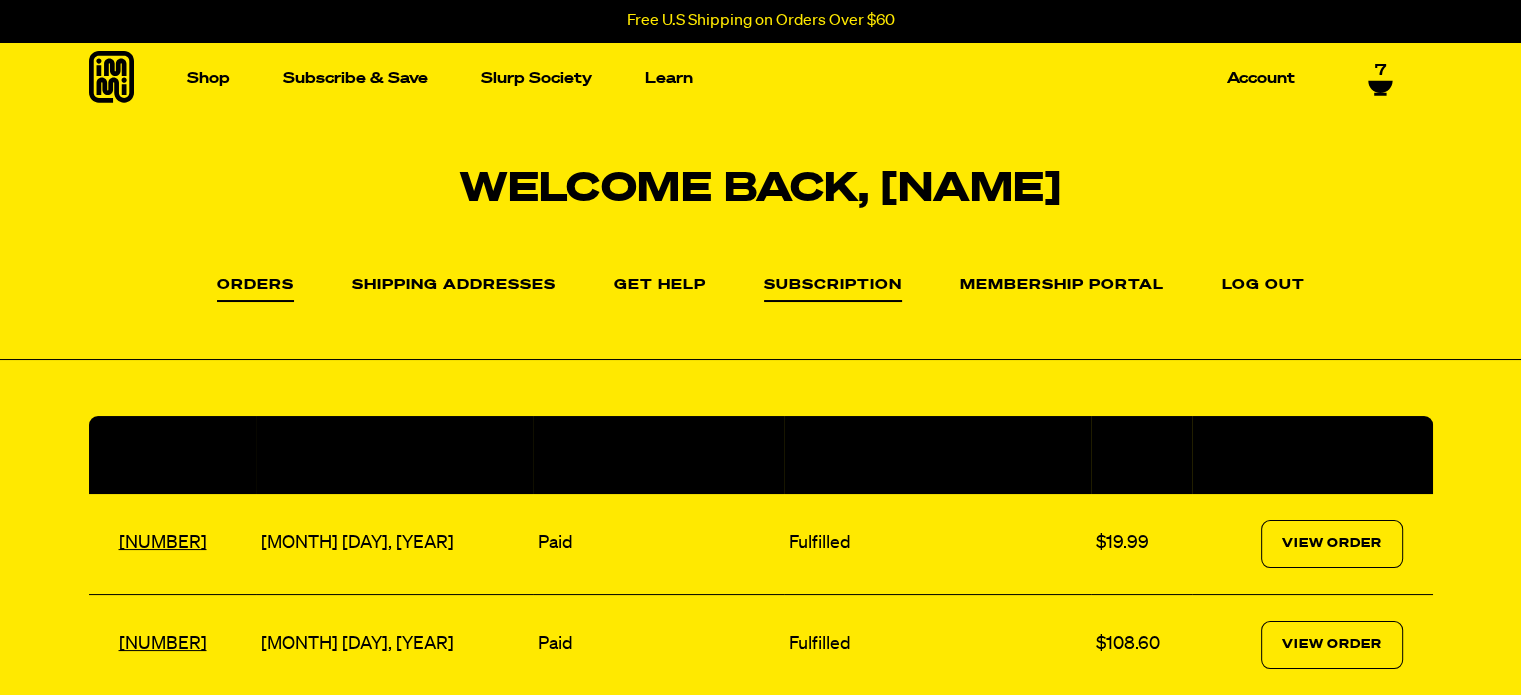 click on "Subscription" at bounding box center (833, 290) 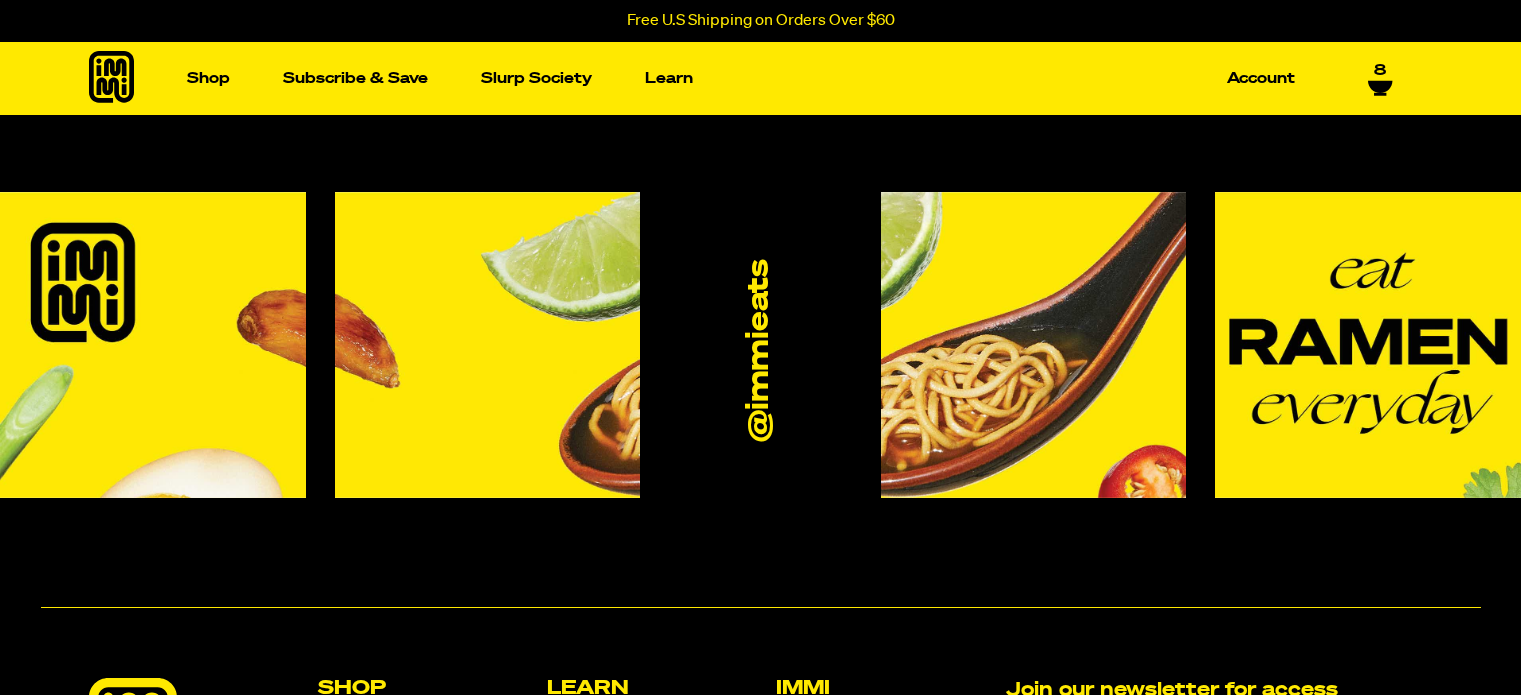 scroll, scrollTop: 0, scrollLeft: 0, axis: both 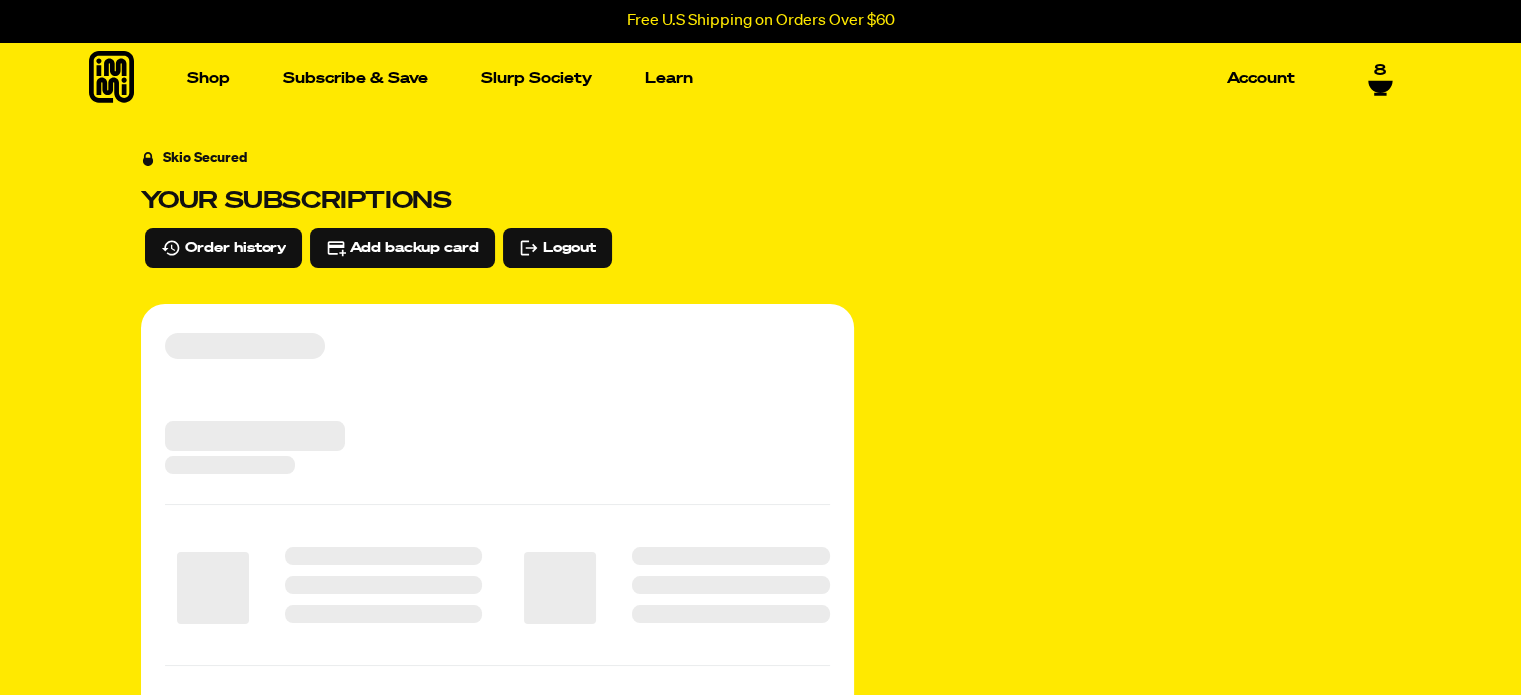 select on "Every 30 Days" 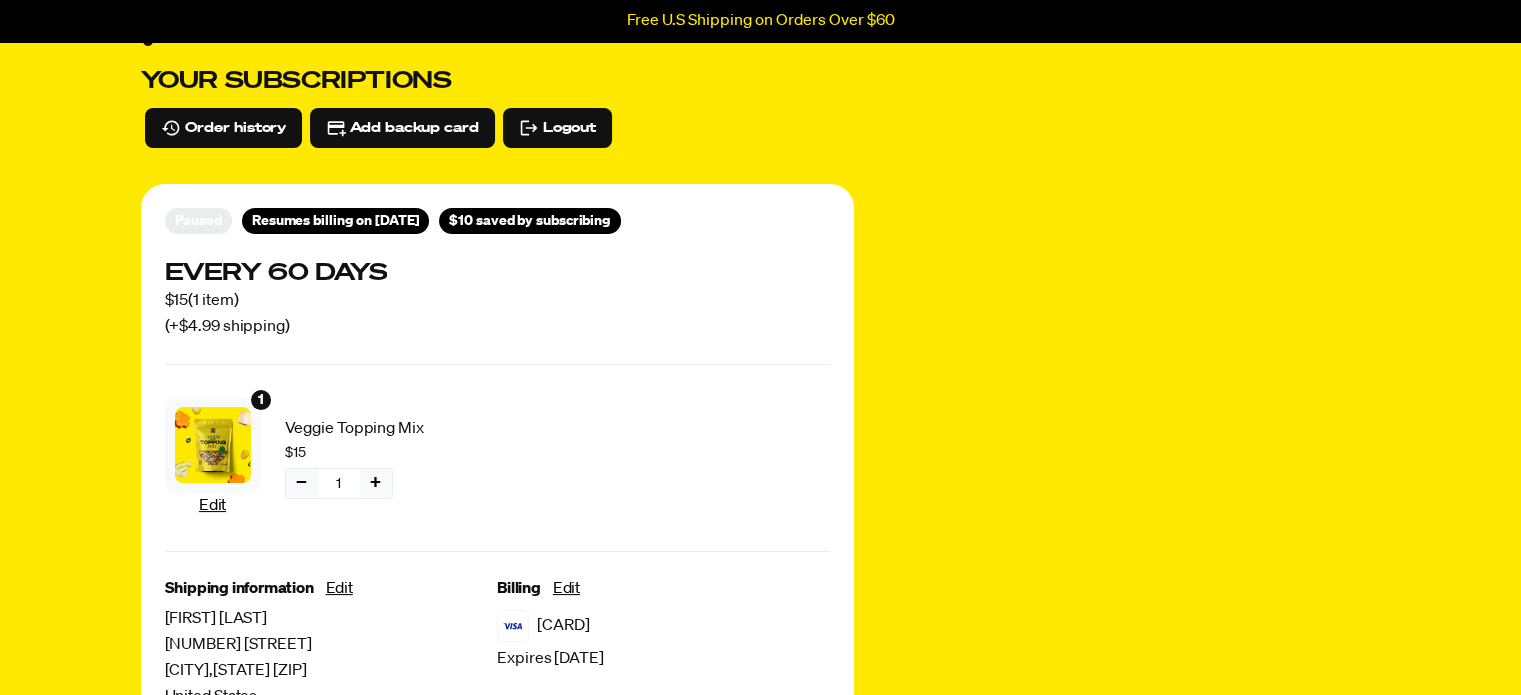 scroll, scrollTop: 80, scrollLeft: 0, axis: vertical 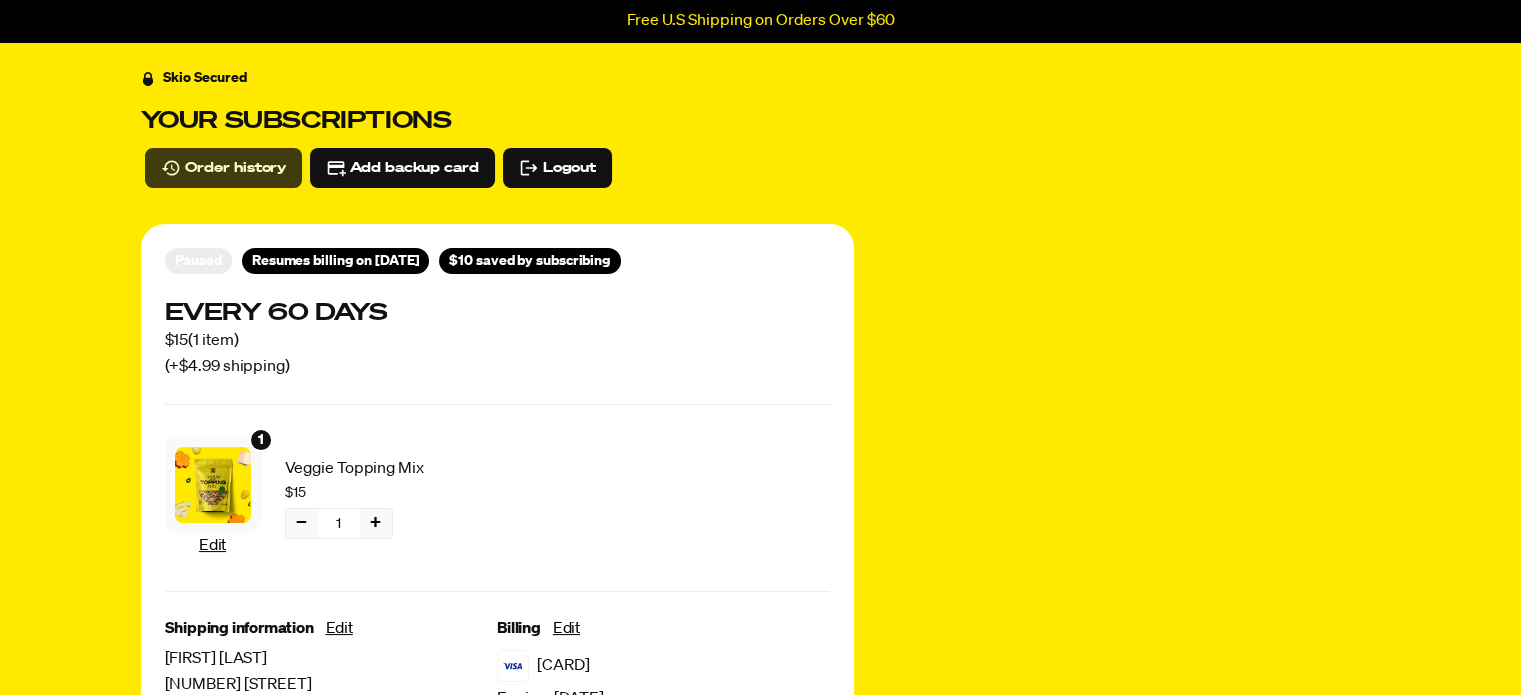 click on "Order history" at bounding box center (236, 168) 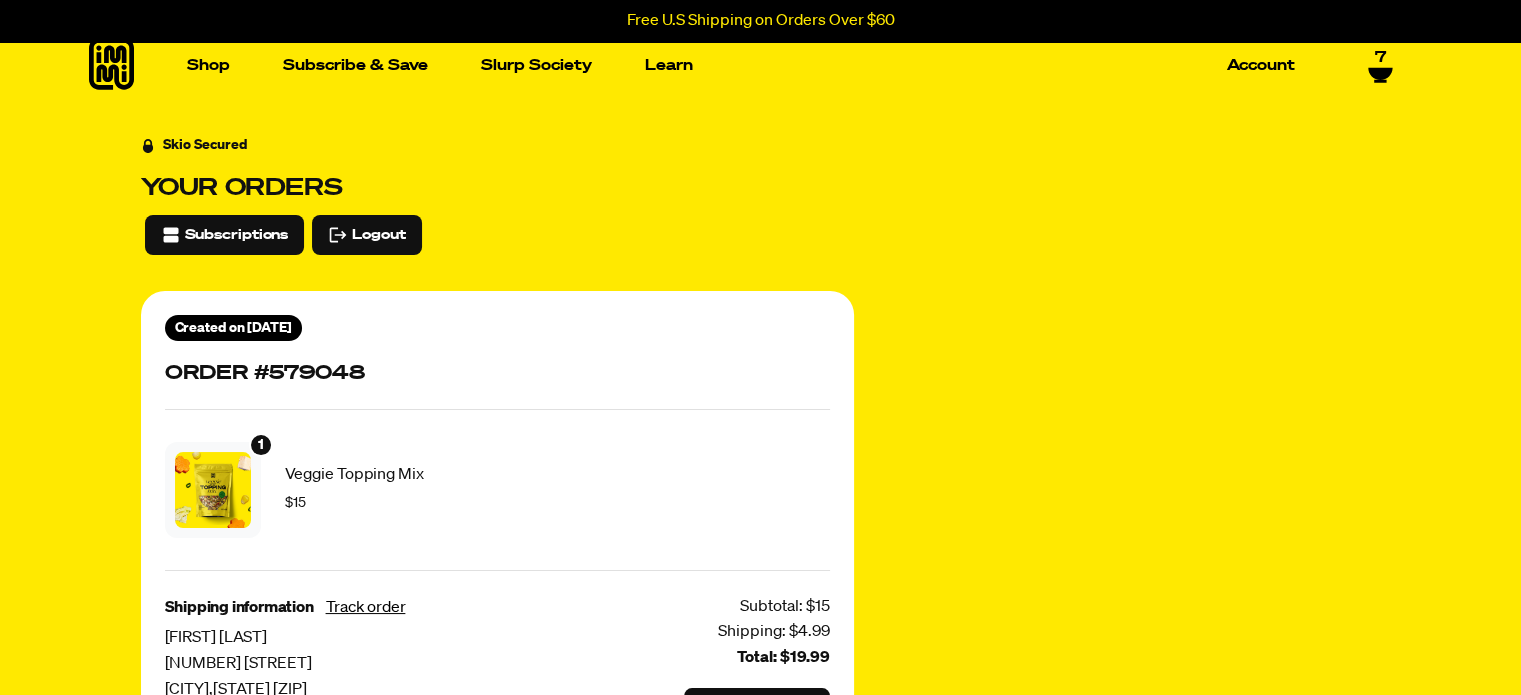 scroll, scrollTop: 0, scrollLeft: 0, axis: both 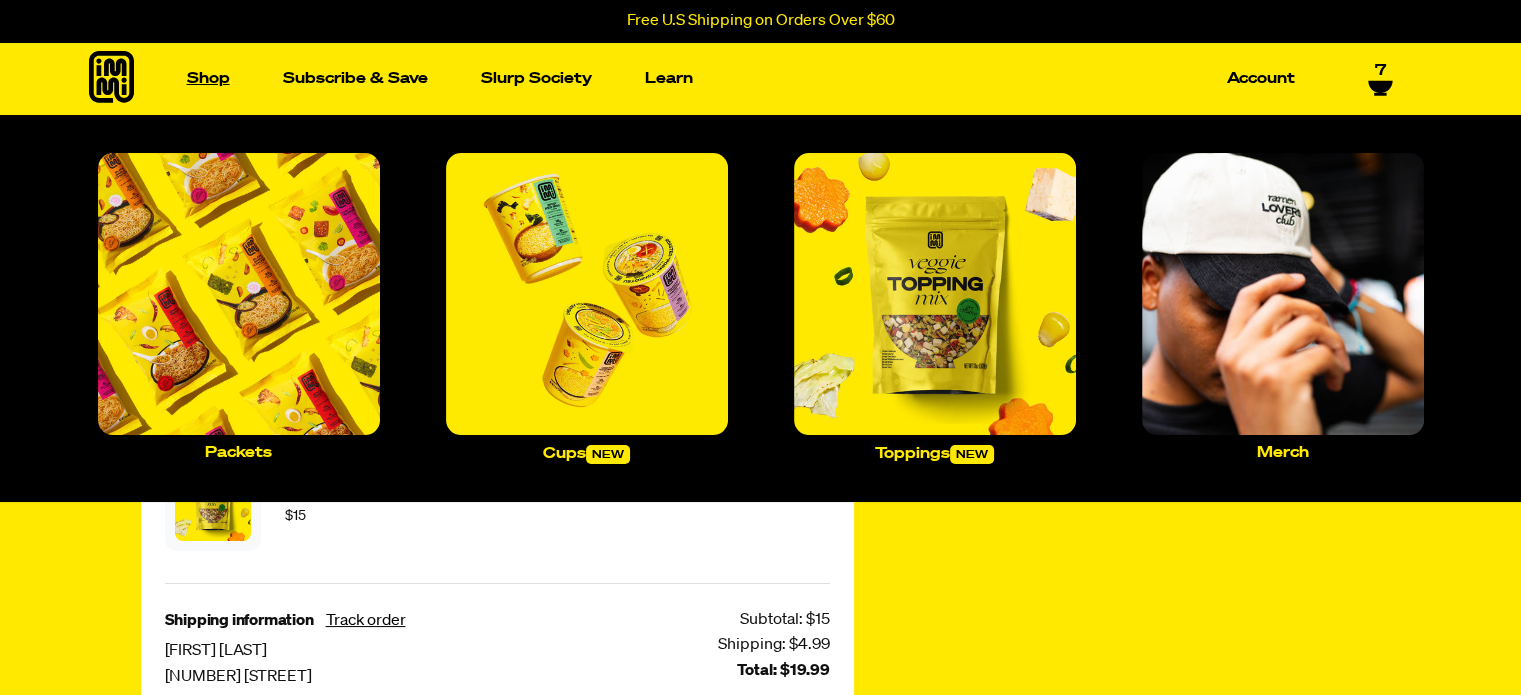 click on "Shop" at bounding box center (208, 78) 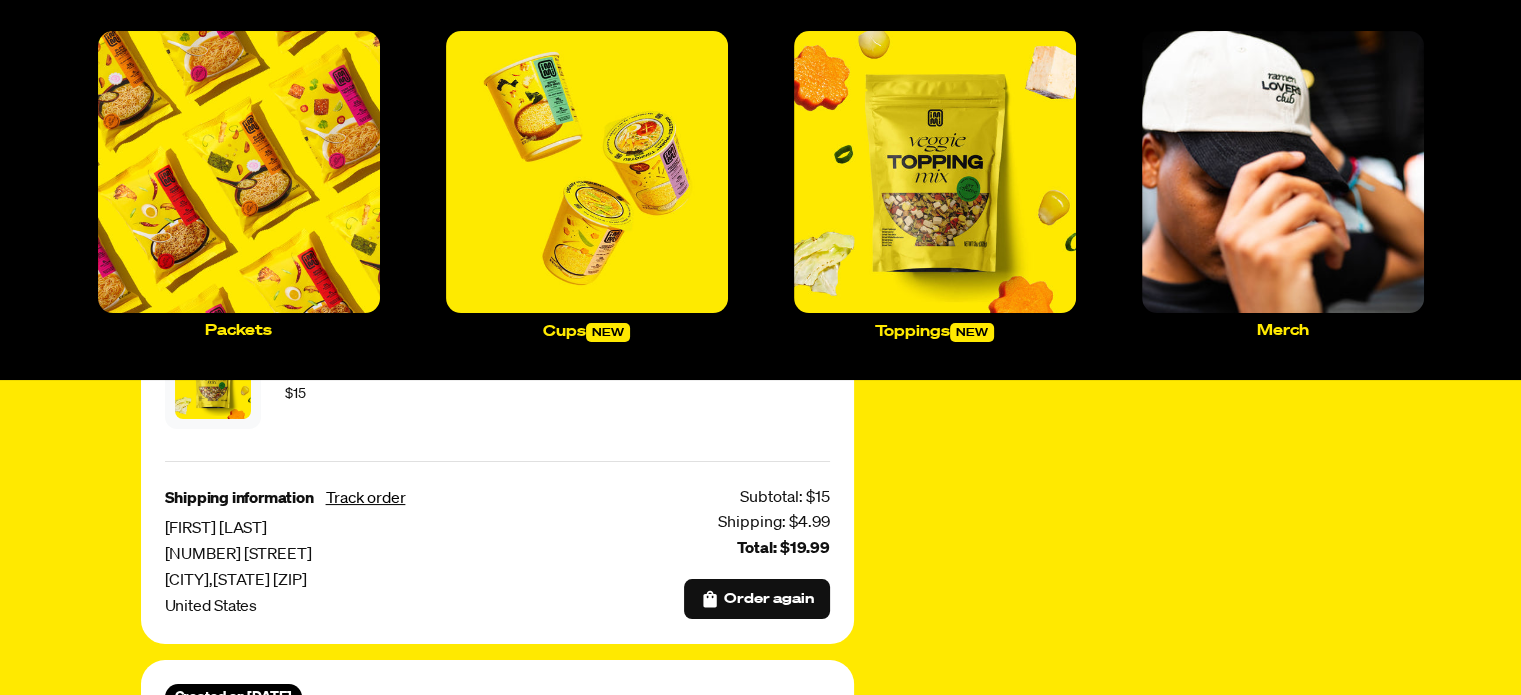 scroll, scrollTop: 0, scrollLeft: 0, axis: both 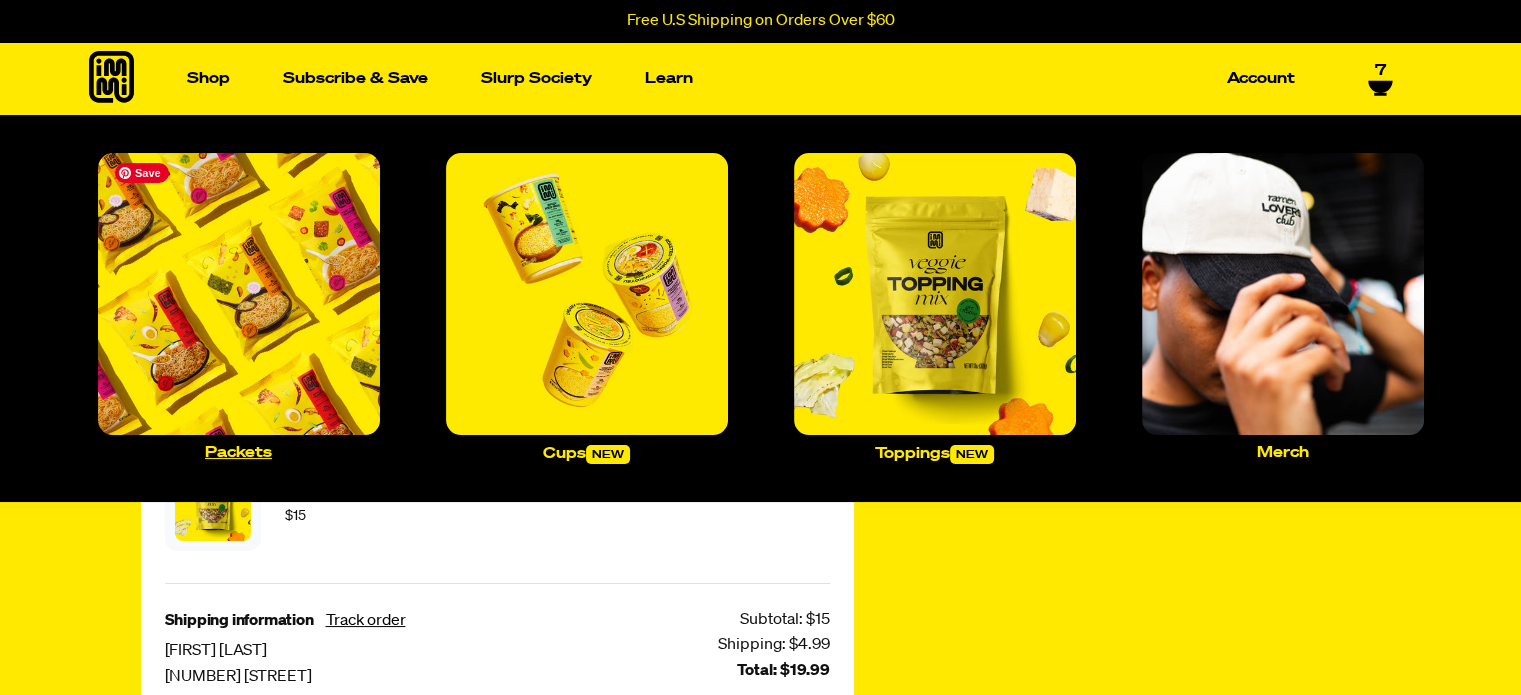 click at bounding box center (239, 294) 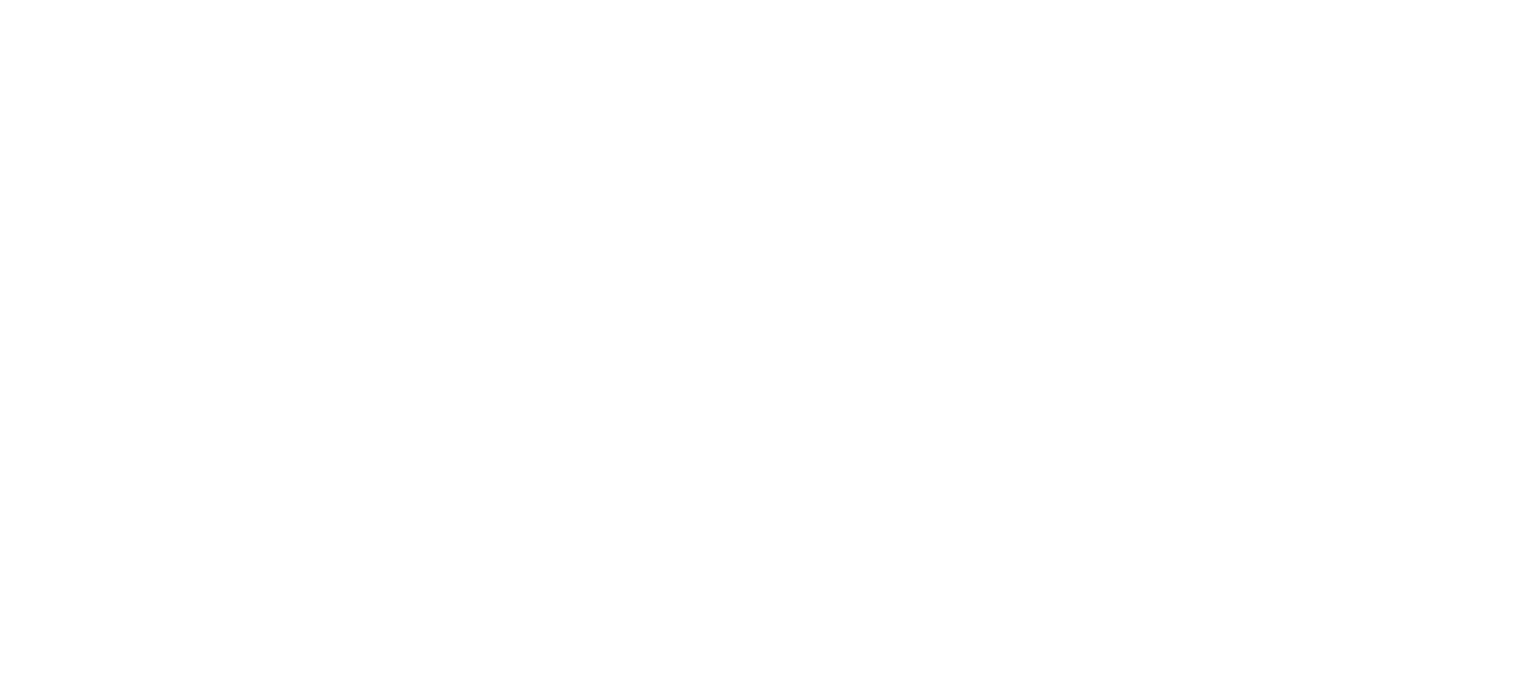 scroll, scrollTop: 0, scrollLeft: 0, axis: both 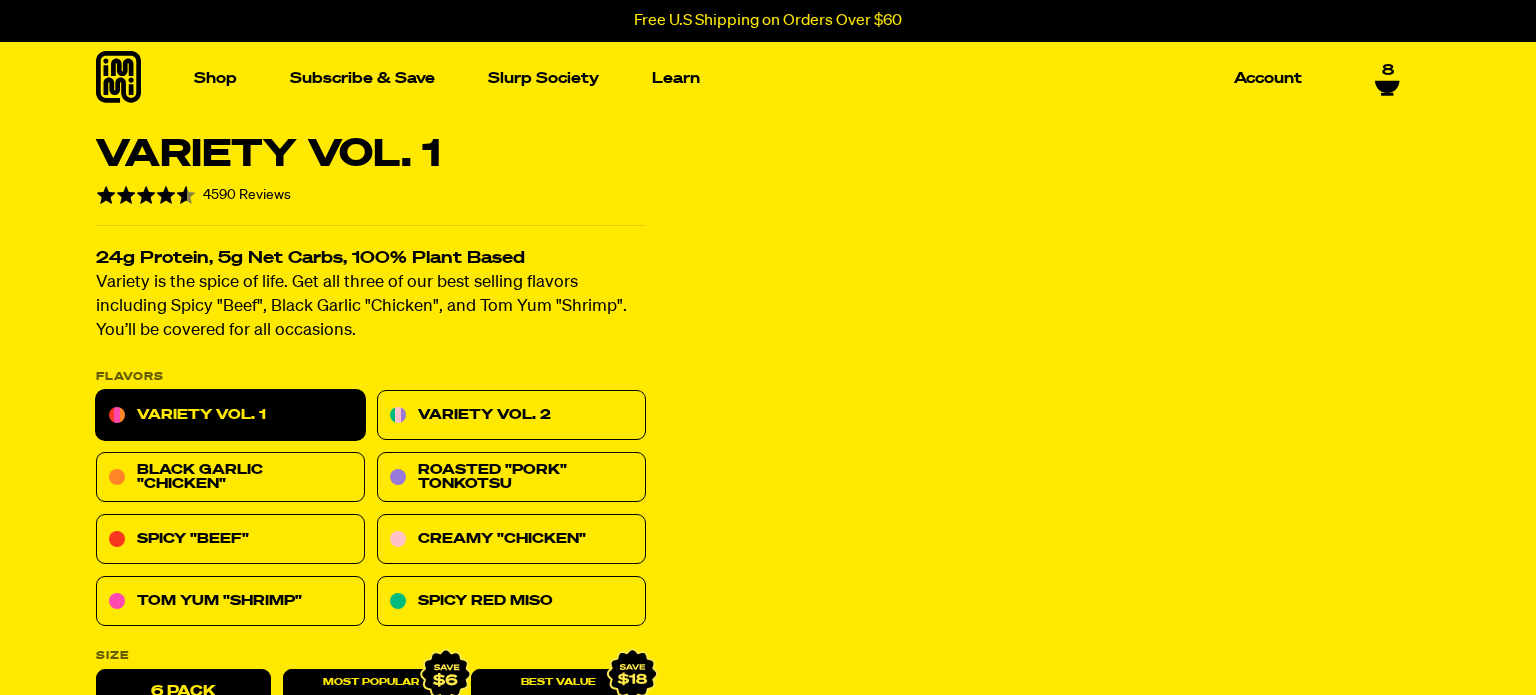 select on "Every 30 Days" 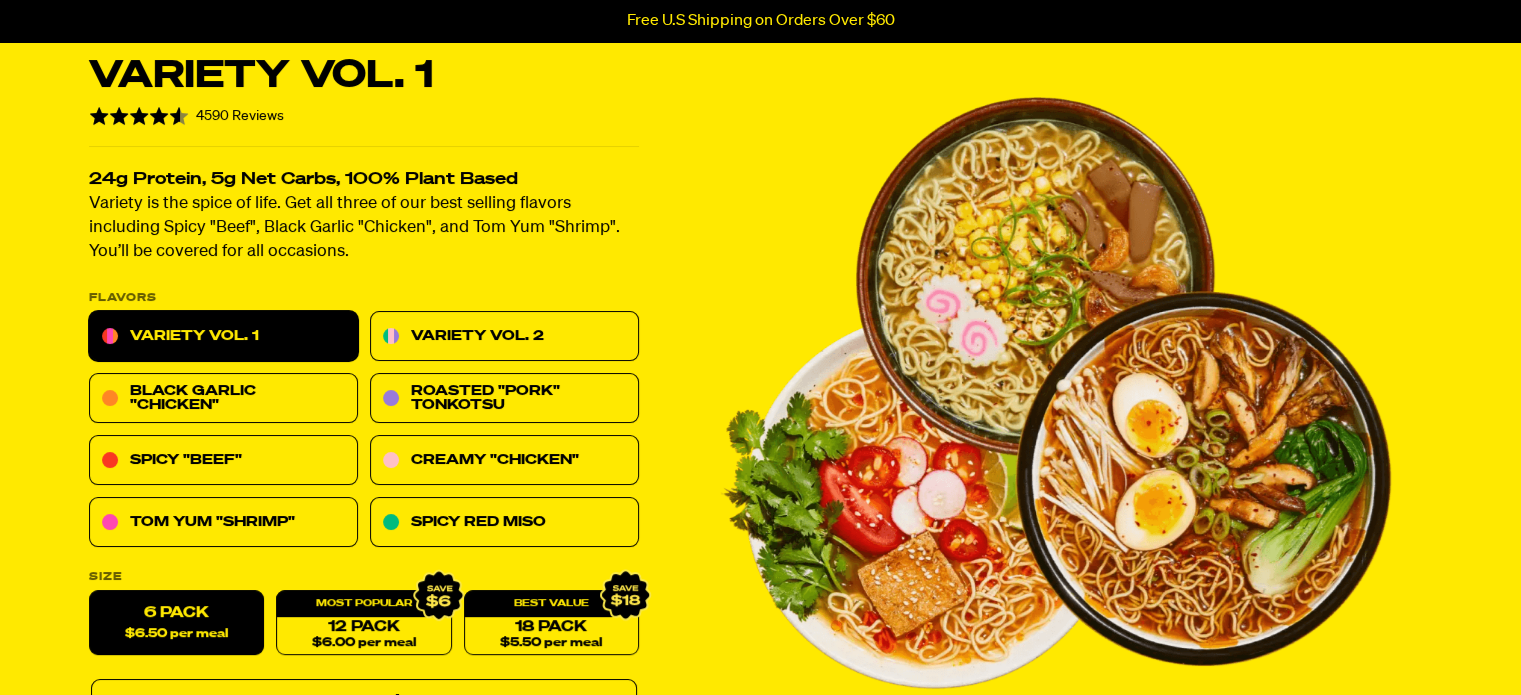 scroll, scrollTop: 80, scrollLeft: 0, axis: vertical 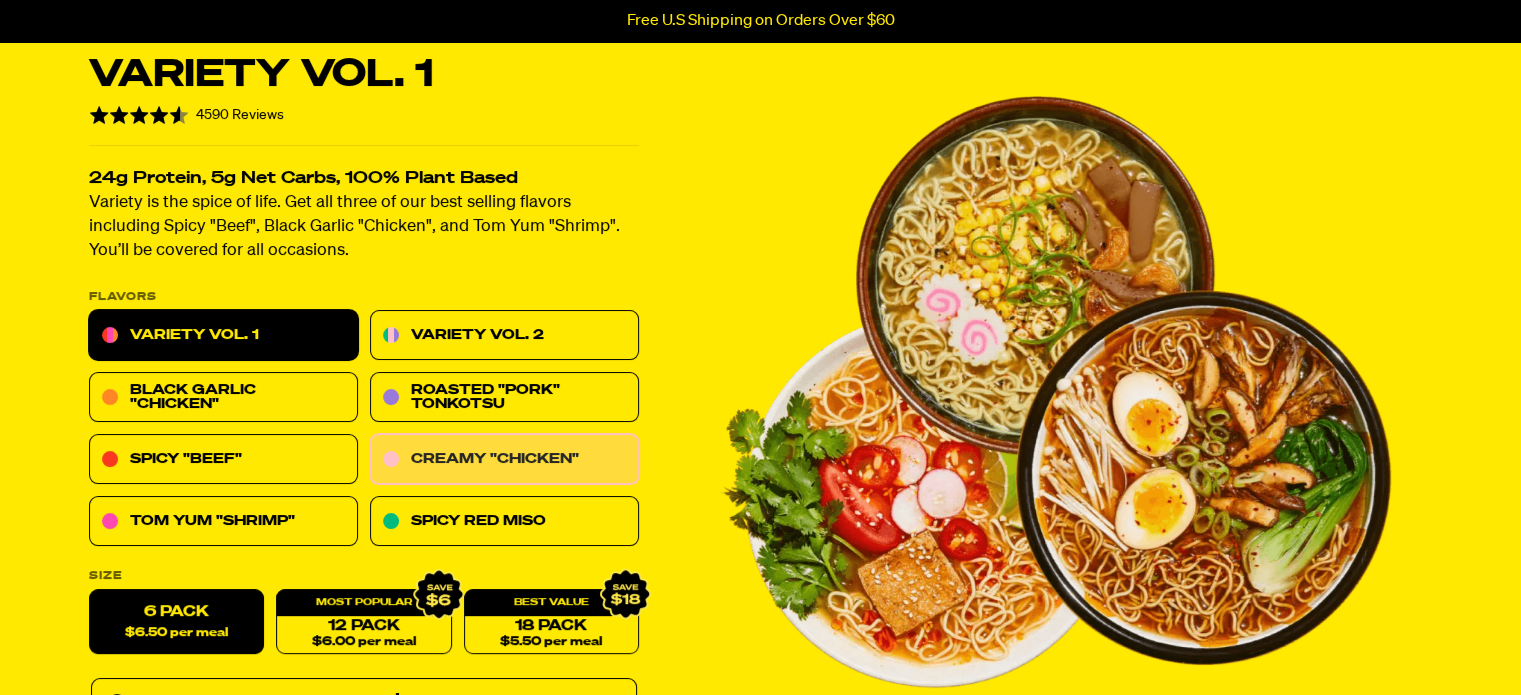 click on "Creamy "Chicken"" at bounding box center (504, 460) 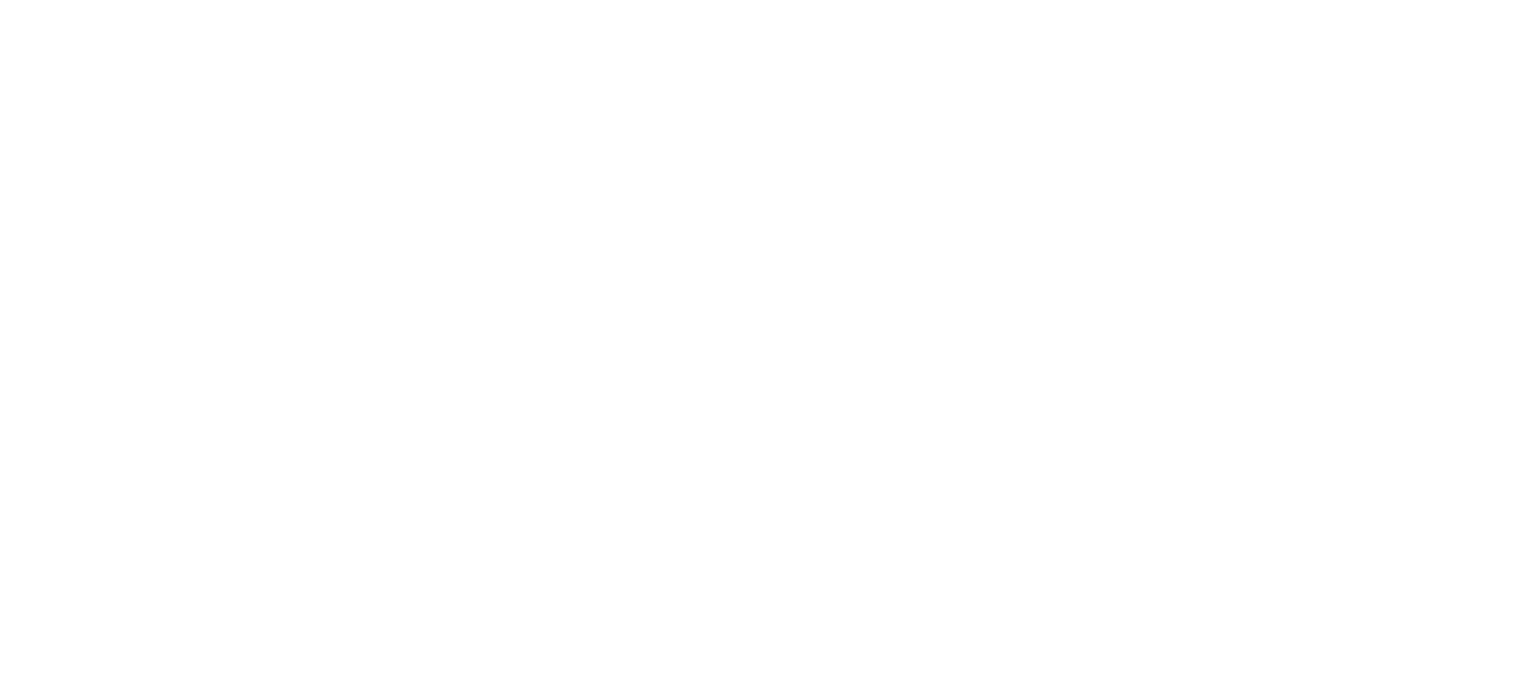 scroll, scrollTop: 0, scrollLeft: 0, axis: both 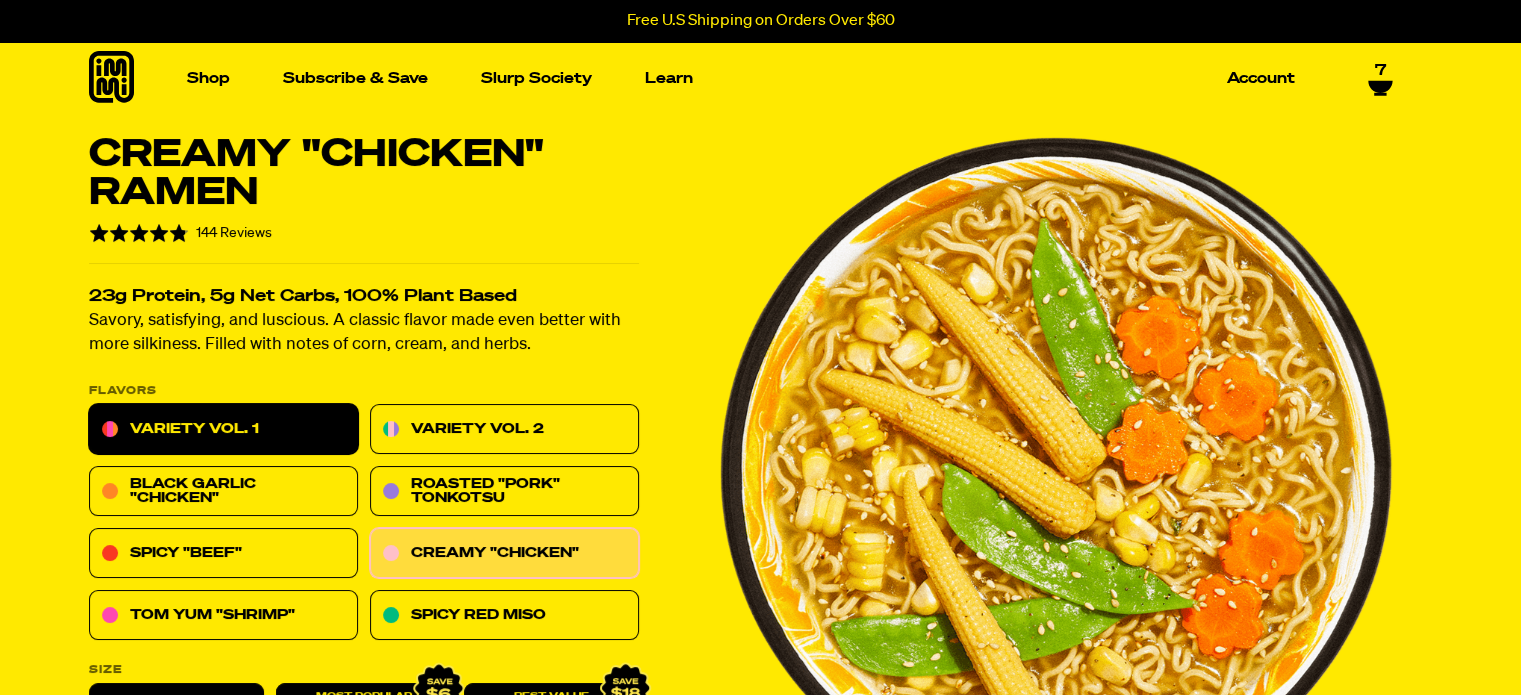click on "Variety Vol. 1" at bounding box center (223, 430) 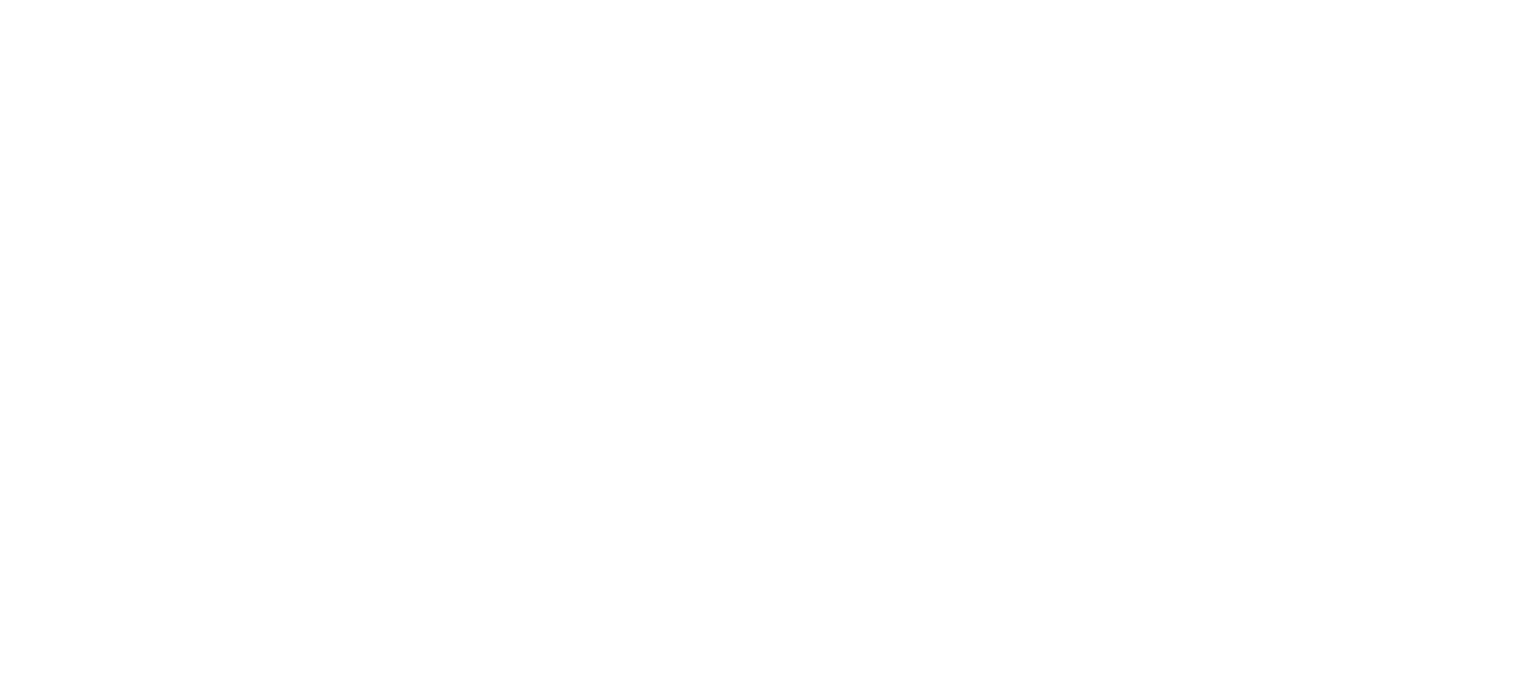scroll, scrollTop: 0, scrollLeft: 0, axis: both 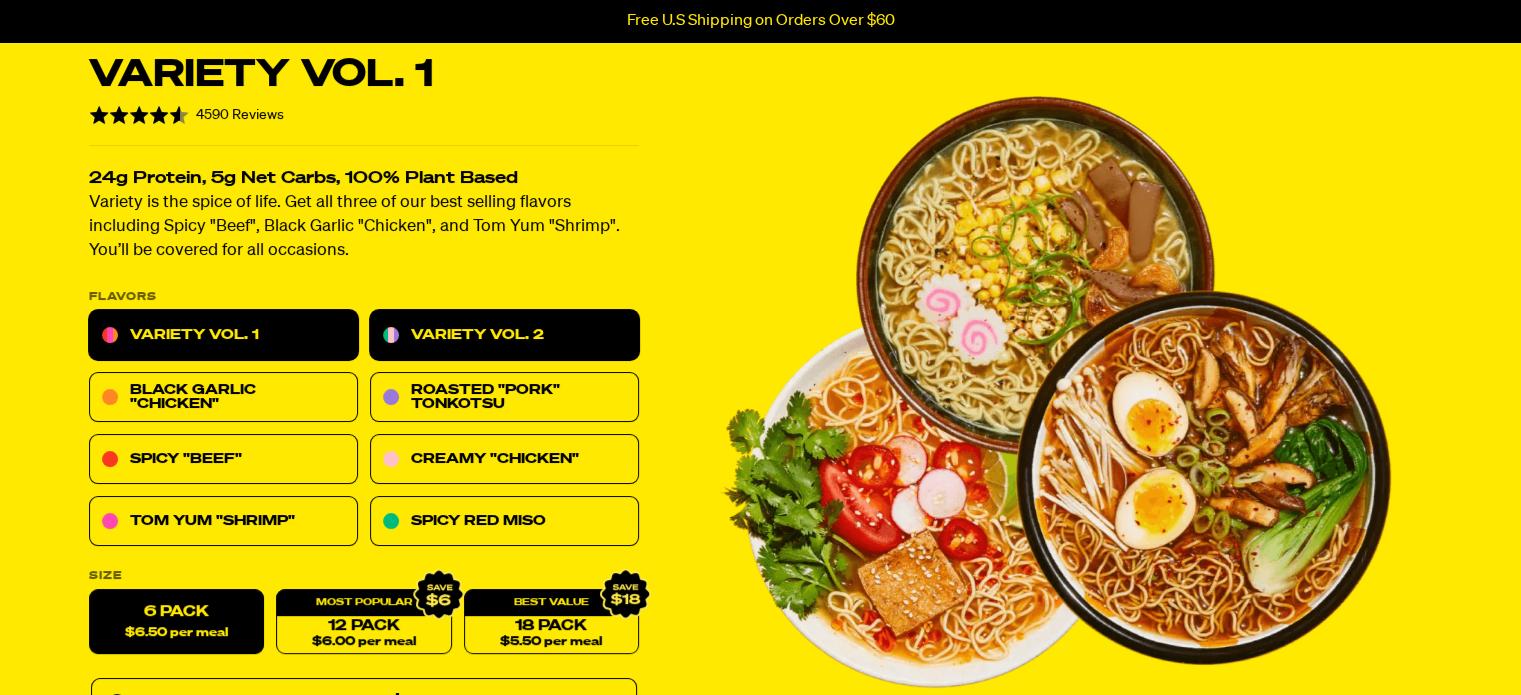 click on "Variety Vol. 2" at bounding box center [504, 336] 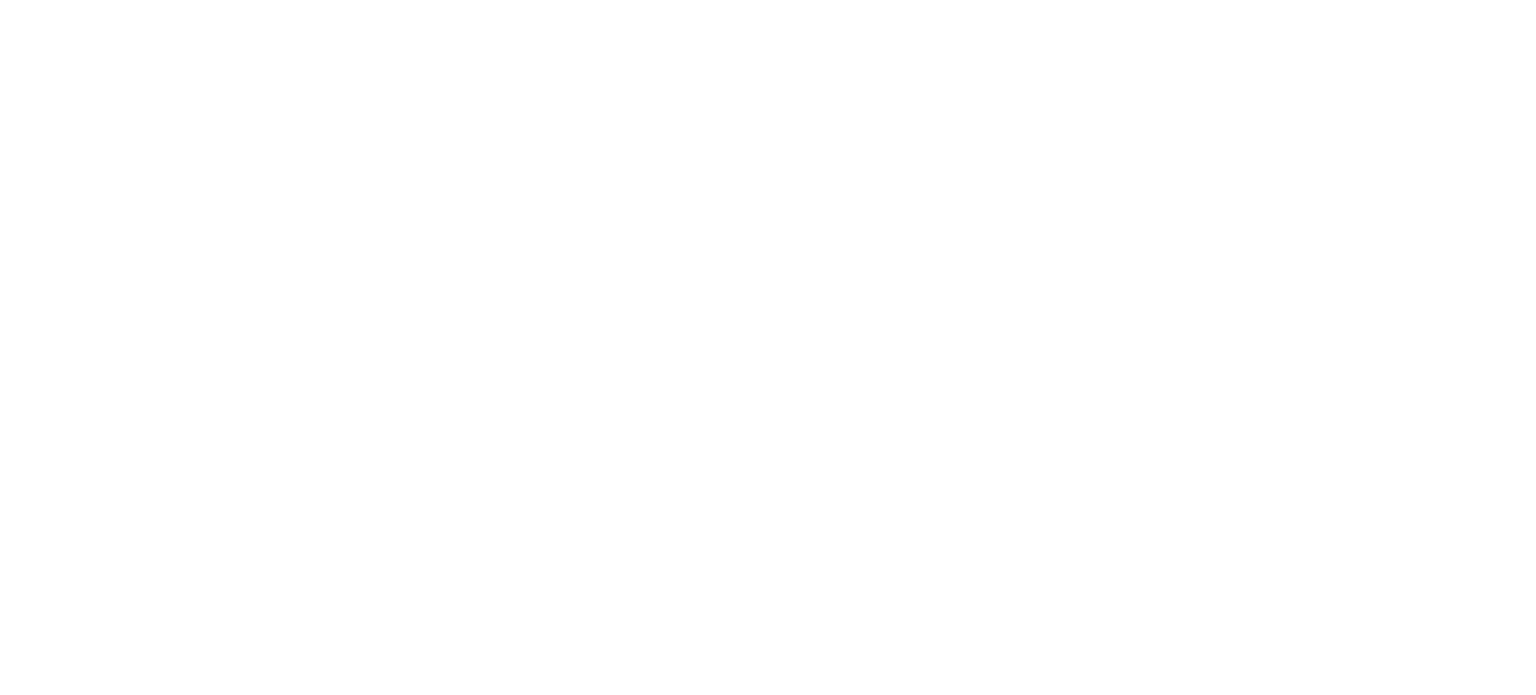 scroll, scrollTop: 0, scrollLeft: 0, axis: both 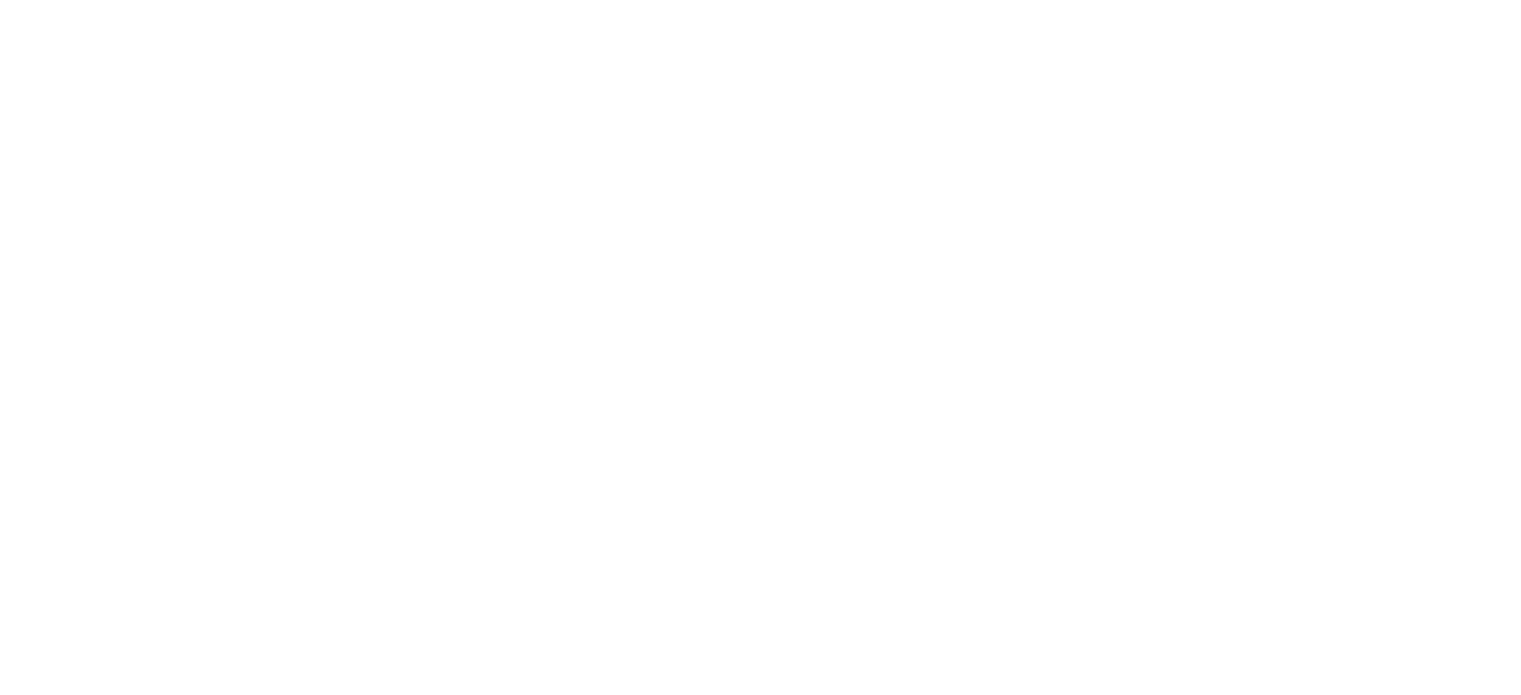 select on "Every 30 Days" 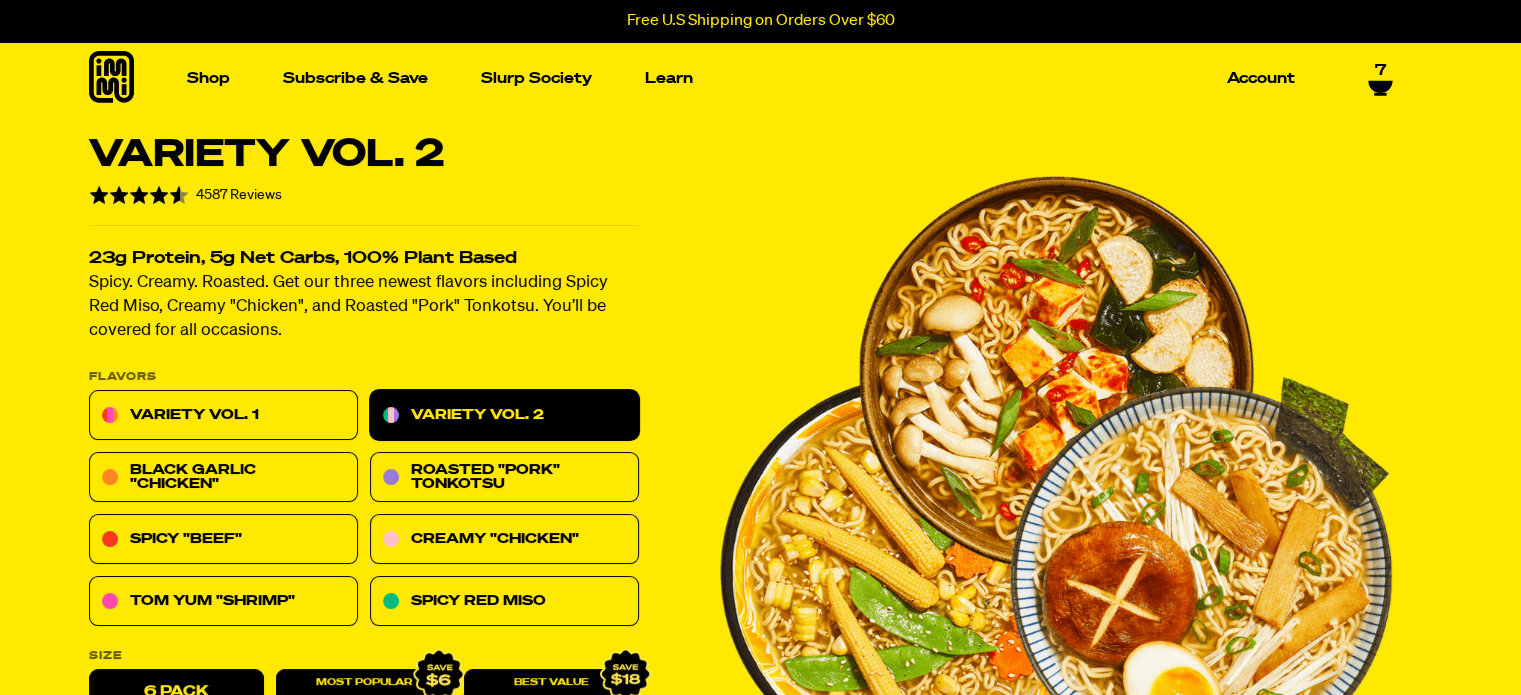 click on "Variety Vol. 2
Rated 4.6 out of 5
4587 Reviews
Based on 4587 reviews
23g Protein, 5g Net Carbs, 100% Plant Based
Spicy. Creamy. Roasted. Get our three newest flavors including Spicy Red Miso, Creamy "Chicken", and Roasted "Pork" Tonkotsu. You’ll be covered for all occasions.
PLEASE NOTE: Due to global freight delays, we expect all orders to ship up to 2-3 weeks late. We sincerely
apologize for this inconvenience!
Flavors
Variety Vol. 1
Variety Vol. 2
Black Garlic "Chicken"
Roasted "Pork" Tonkotsu
Spicy "Beef"
Creamy "Chicken"
Tom Yum "Shrimp"
Spicy Red Miso
Size
6 Pack 1" at bounding box center (761, 1054) 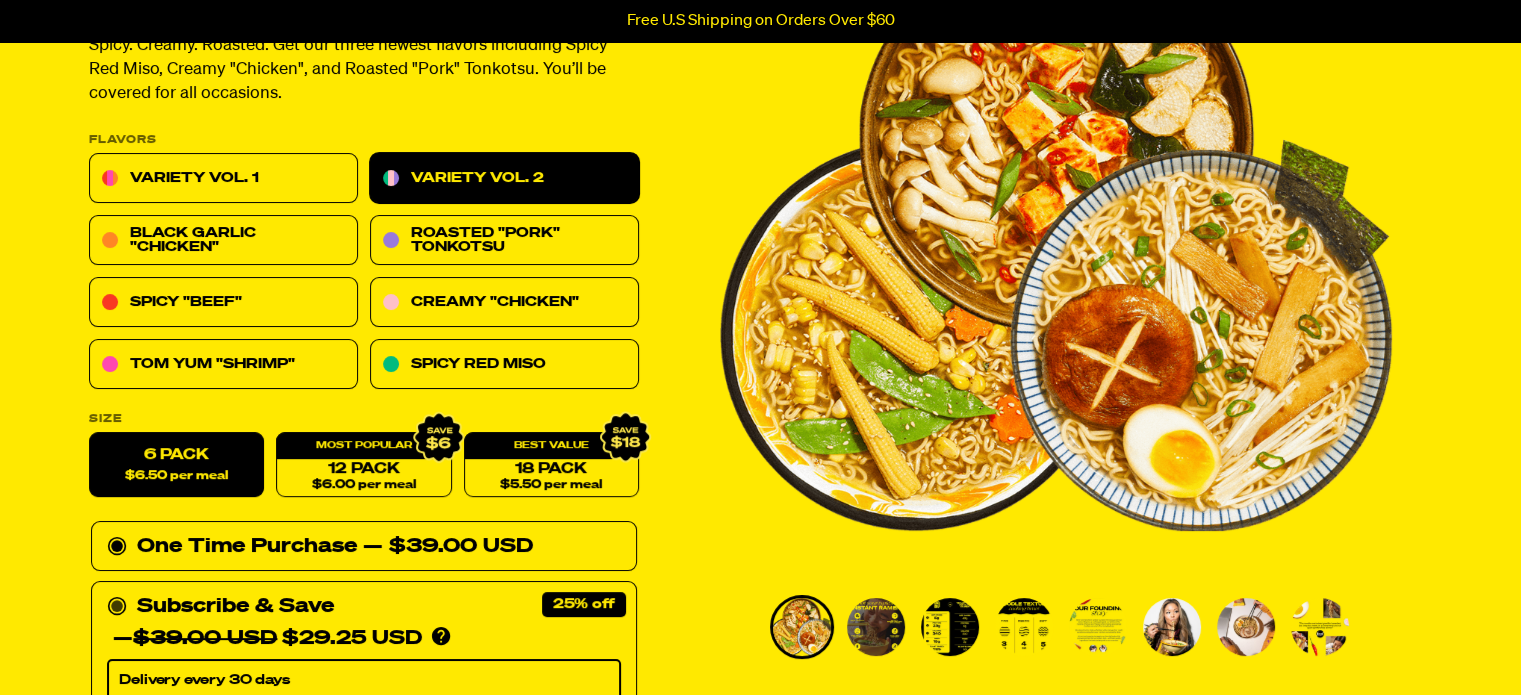 scroll, scrollTop: 240, scrollLeft: 0, axis: vertical 